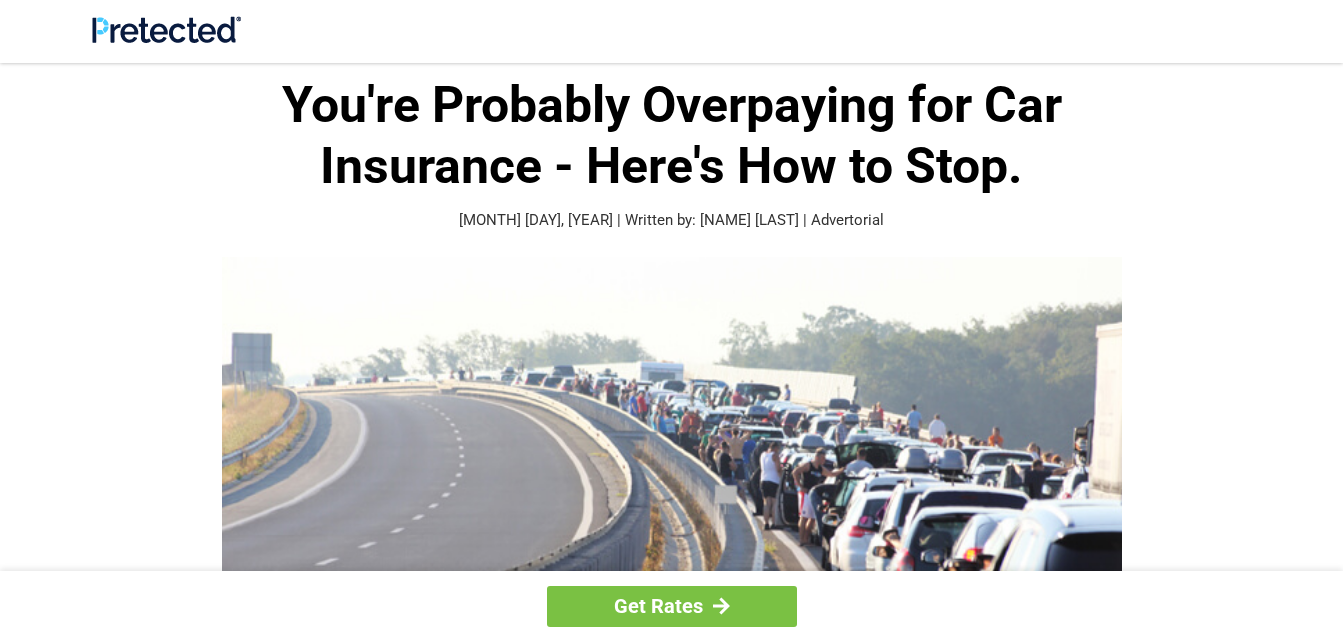 scroll, scrollTop: 0, scrollLeft: 0, axis: both 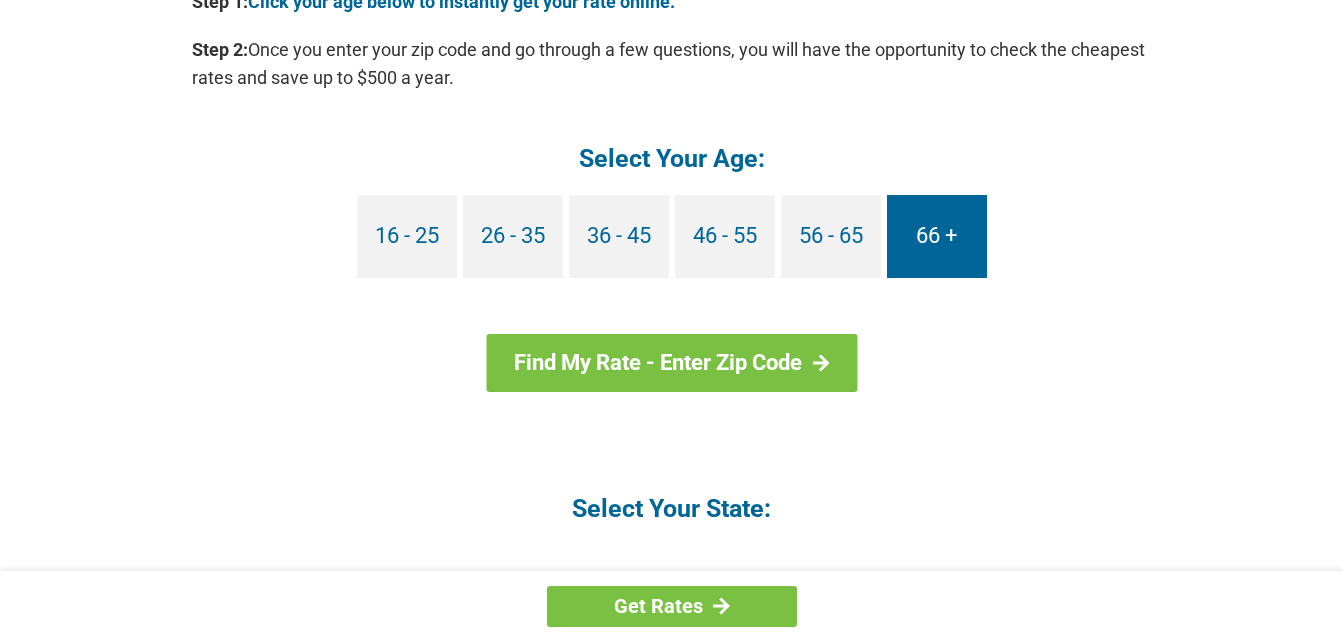 click on "66 +" at bounding box center (937, 236) 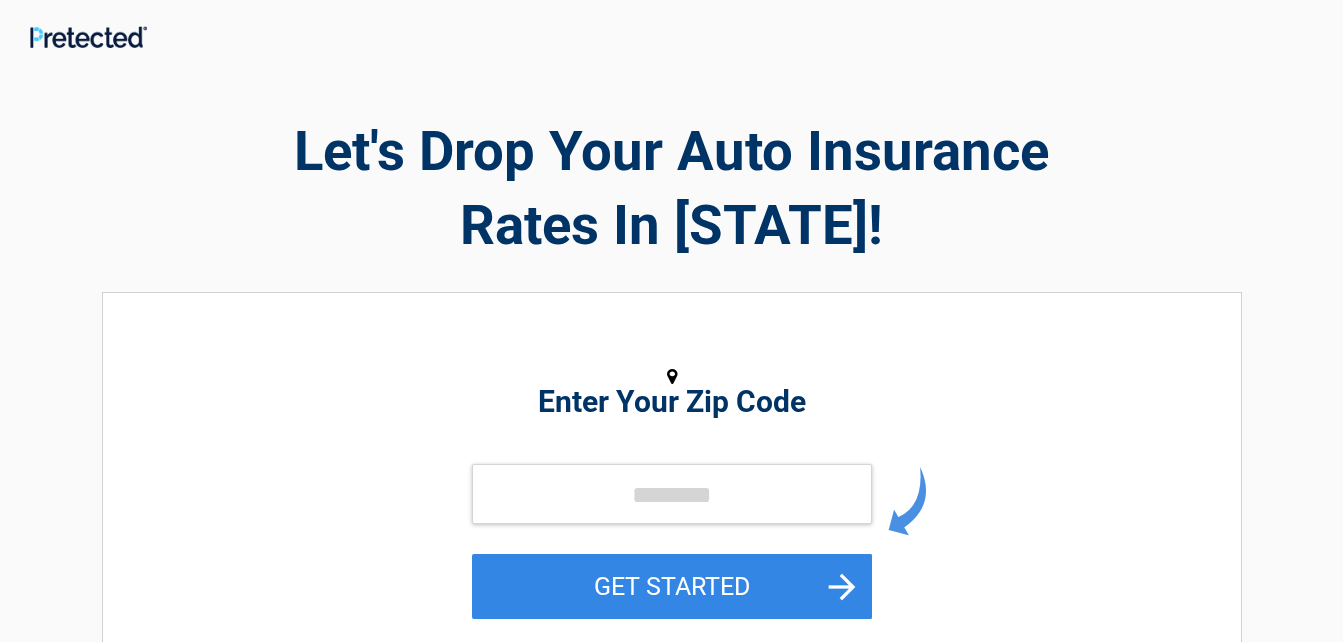 scroll, scrollTop: 0, scrollLeft: 0, axis: both 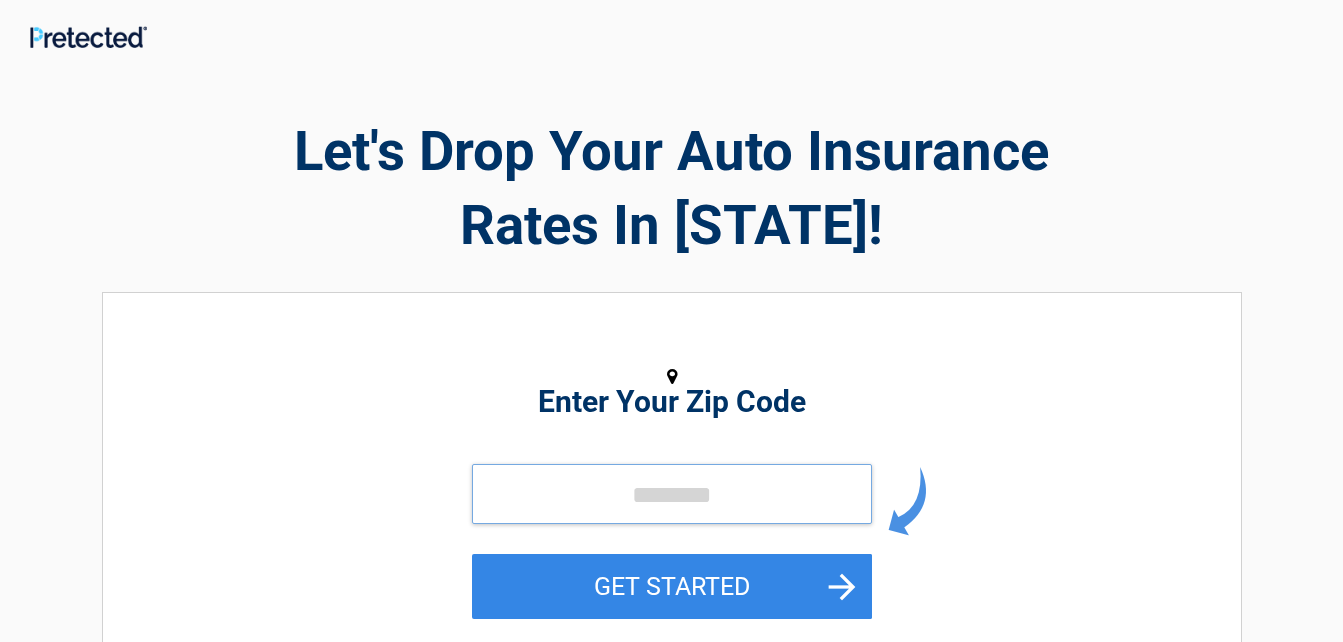 click at bounding box center (672, 494) 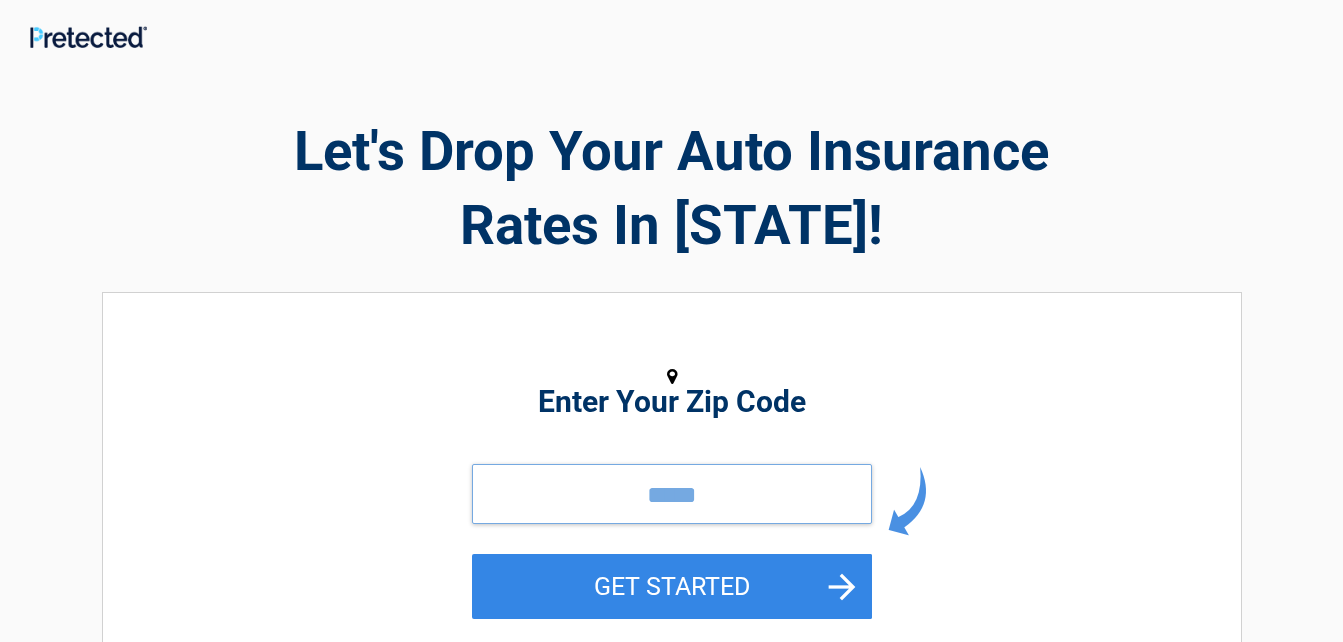 type on "*****" 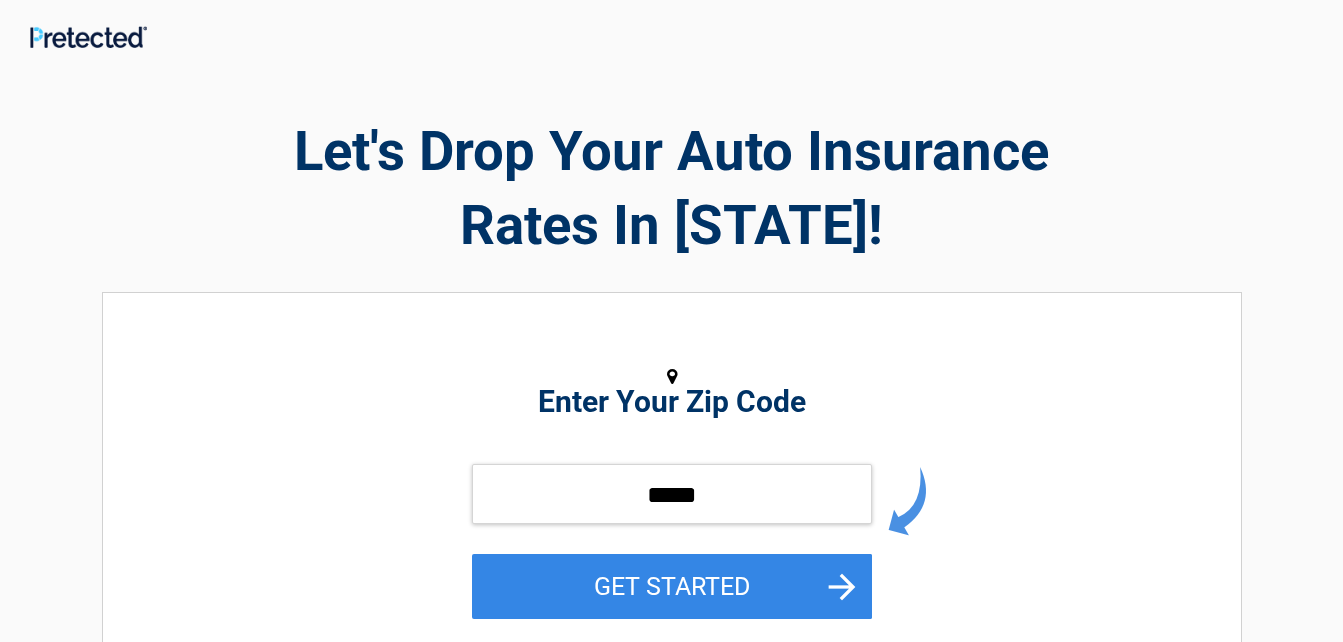 click on "GET STARTED" at bounding box center [672, 586] 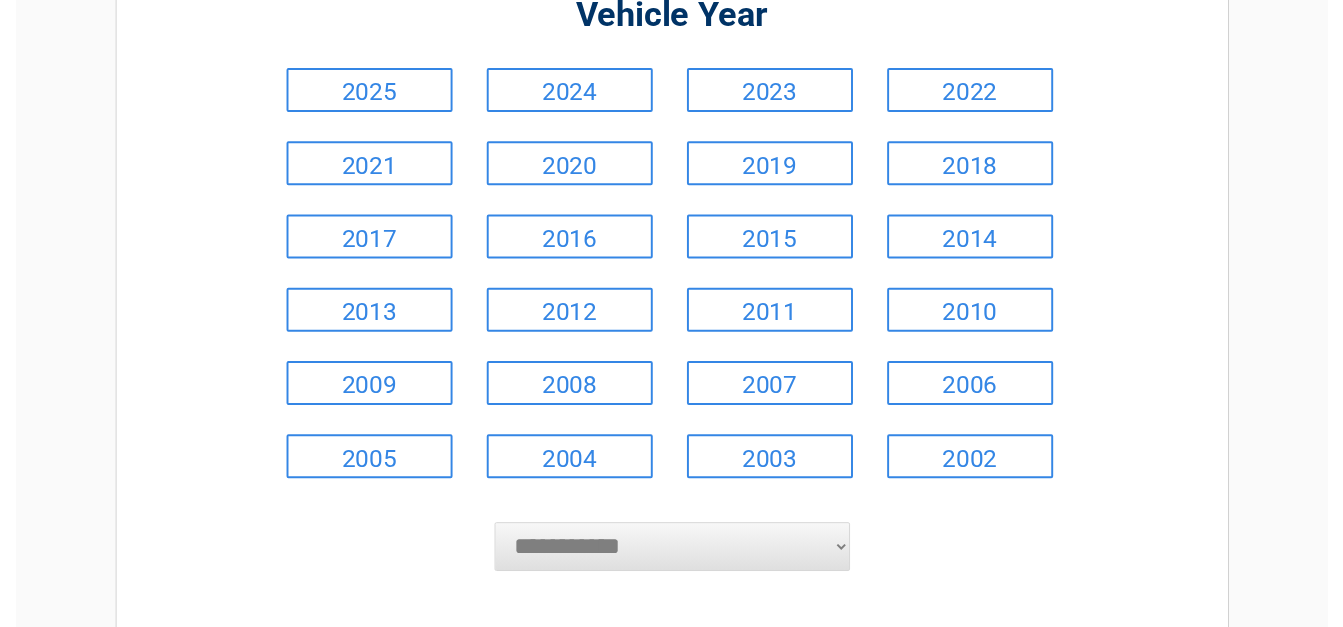 scroll, scrollTop: 306, scrollLeft: 0, axis: vertical 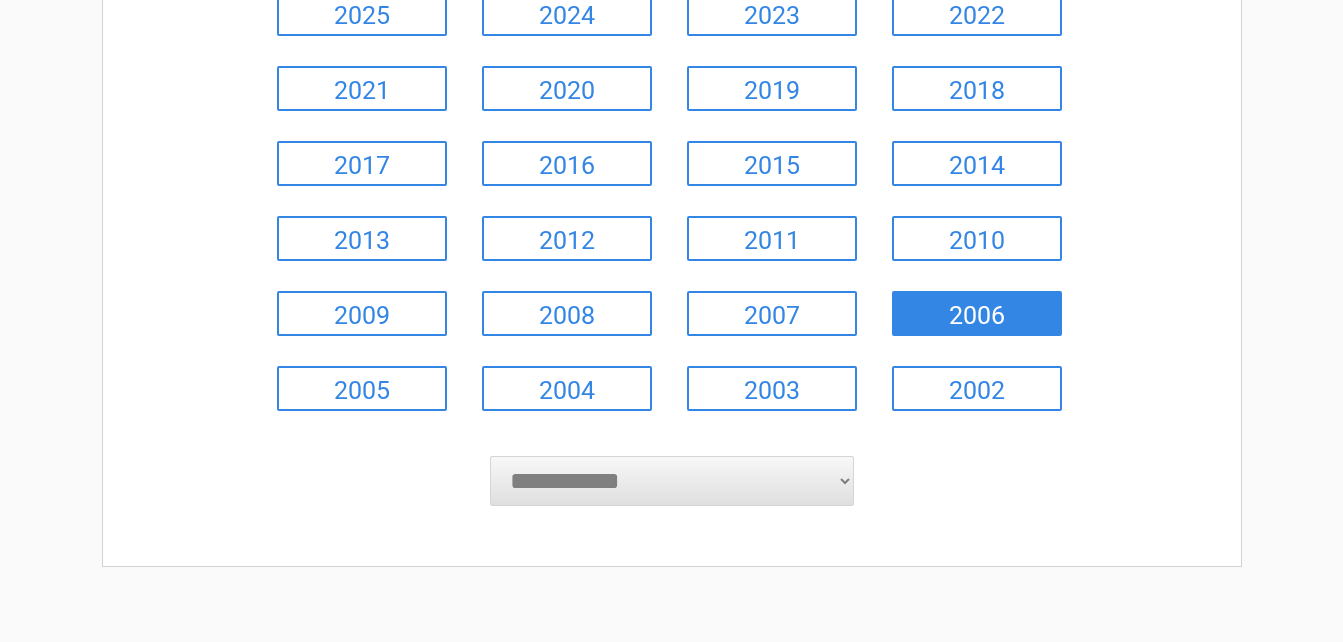 click on "2006" at bounding box center [977, 313] 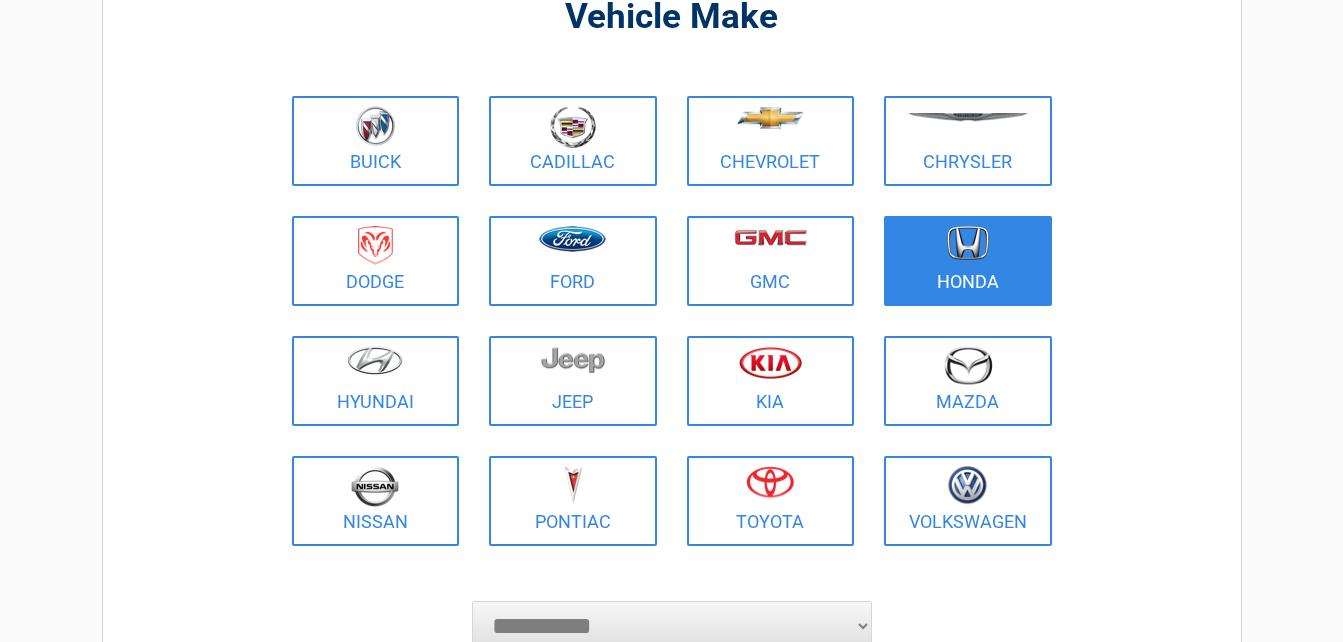 scroll, scrollTop: 0, scrollLeft: 0, axis: both 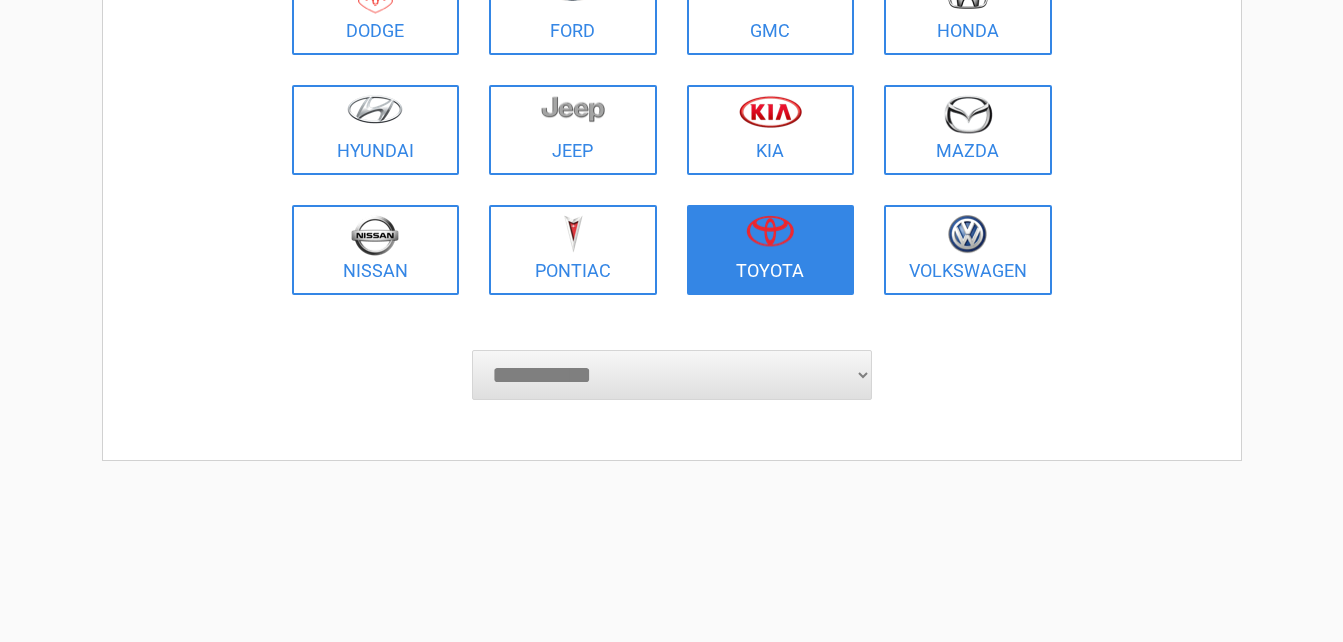 click at bounding box center [771, 237] 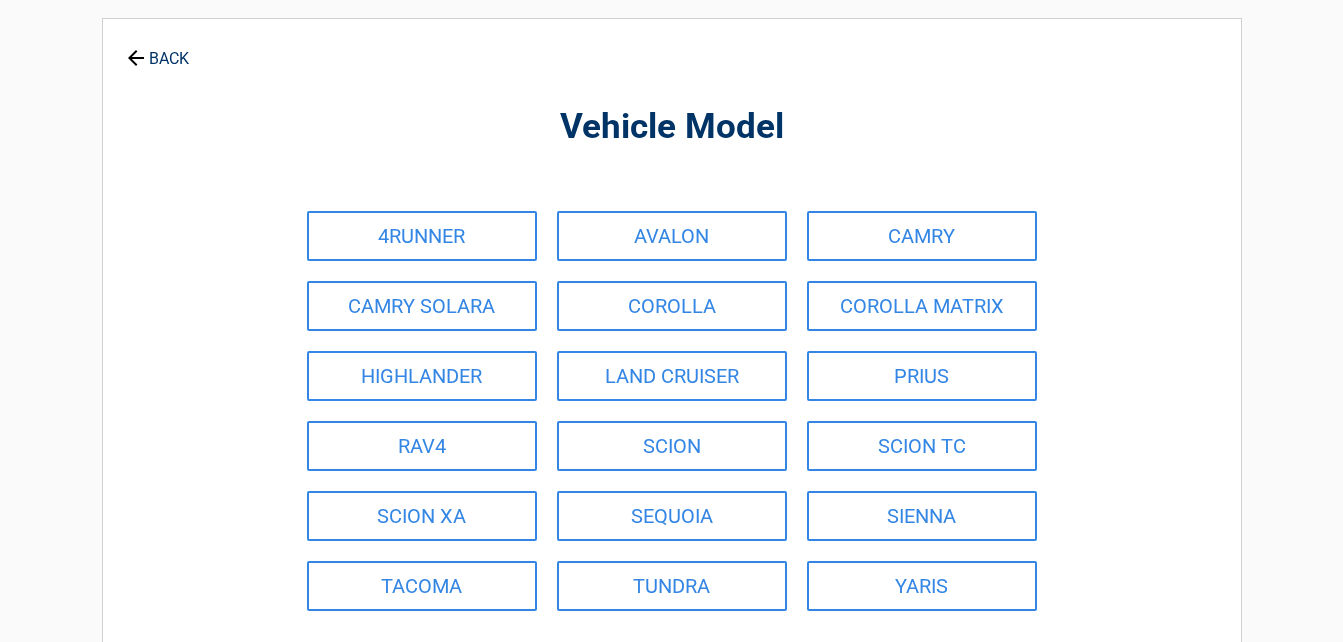 scroll, scrollTop: 0, scrollLeft: 0, axis: both 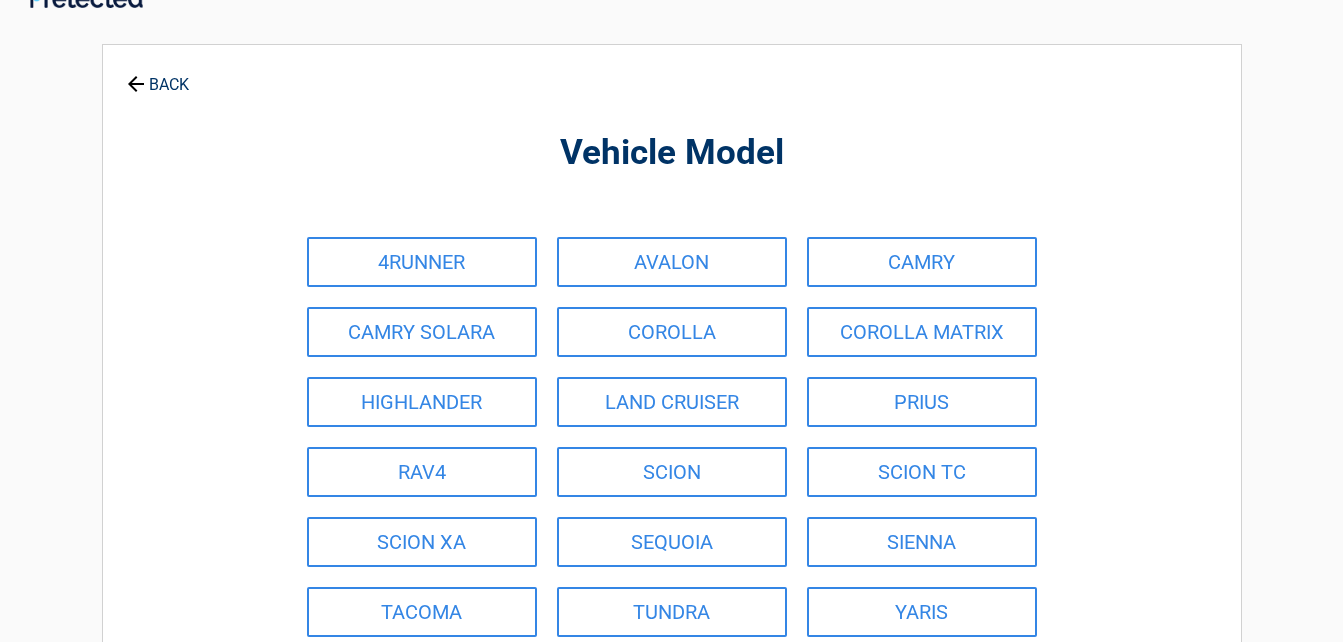 click on "**********" at bounding box center (671, 510) 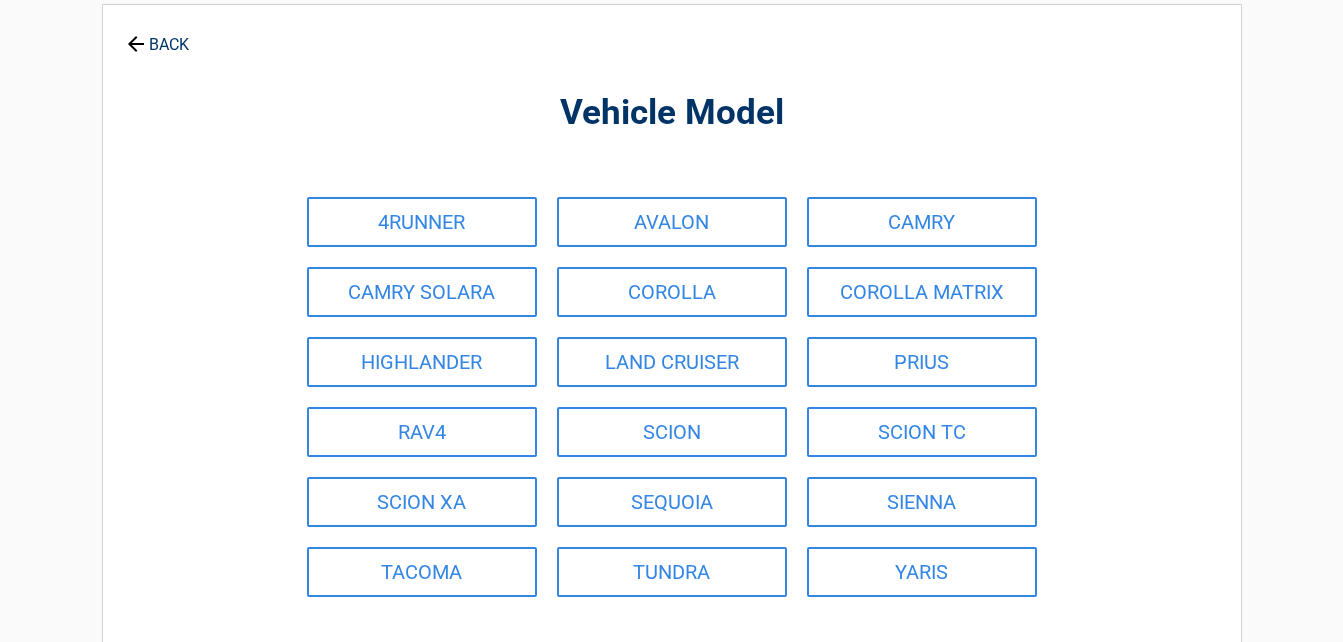 scroll, scrollTop: 200, scrollLeft: 0, axis: vertical 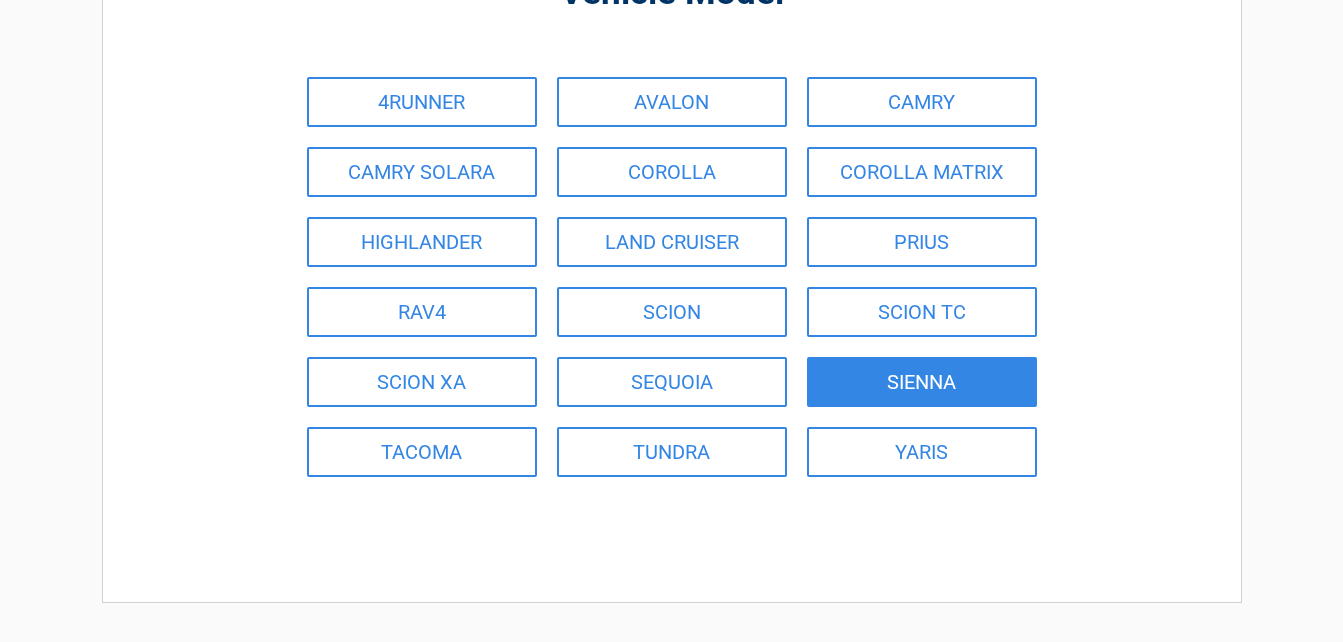 click on "SIENNA" at bounding box center [922, 382] 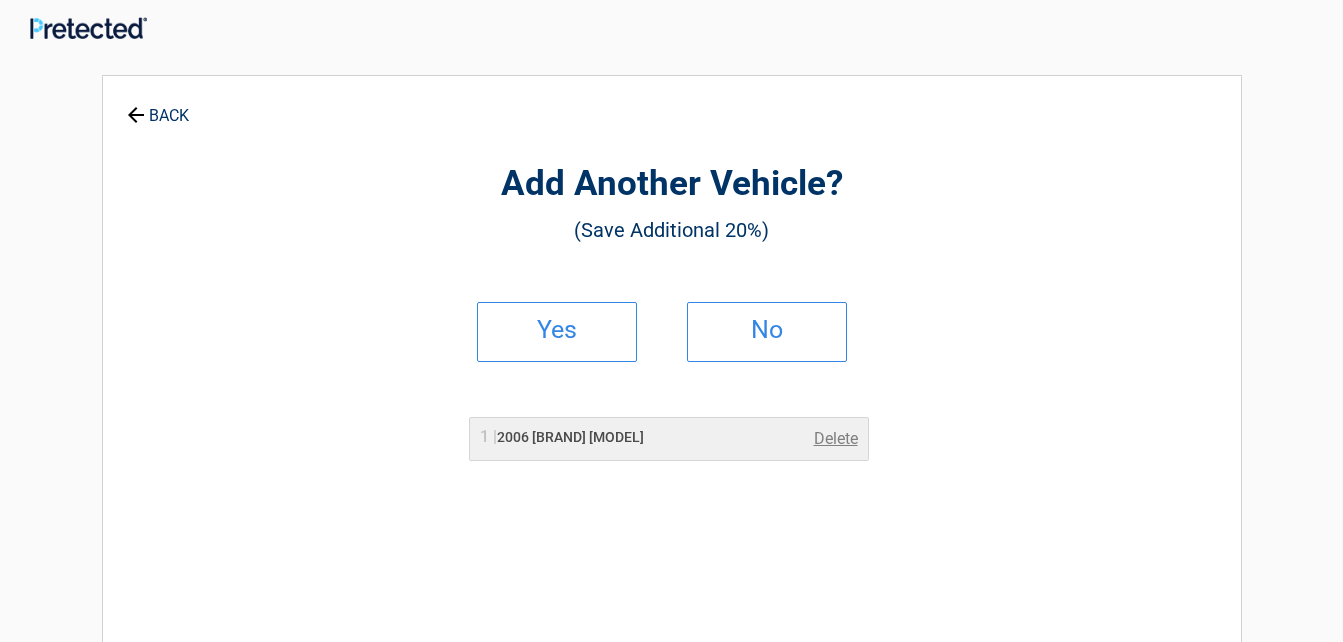 scroll, scrollTop: 0, scrollLeft: 0, axis: both 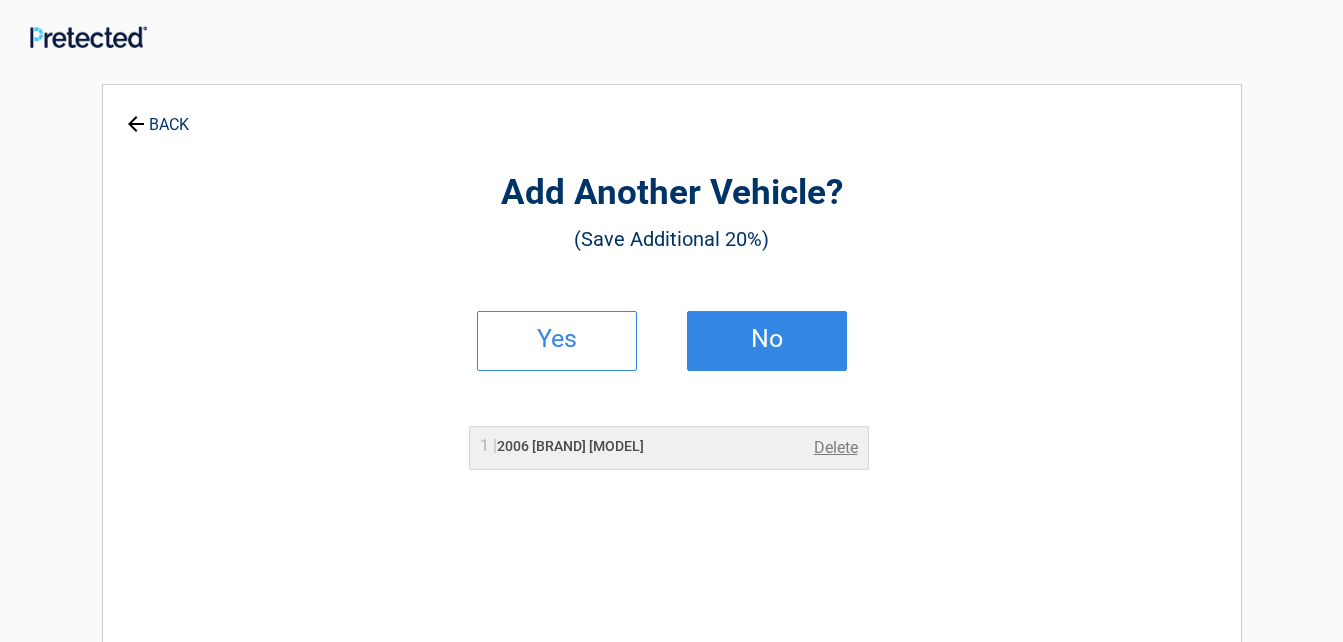 click on "No" at bounding box center [767, 339] 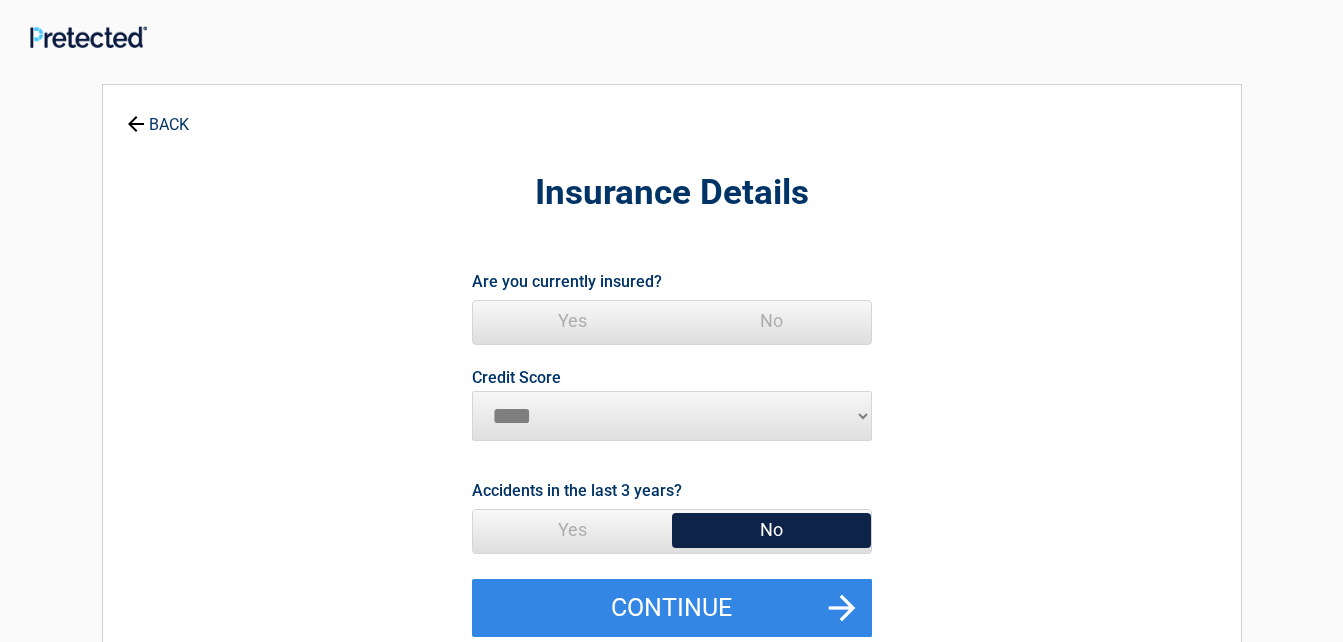 click on "Yes" at bounding box center [572, 321] 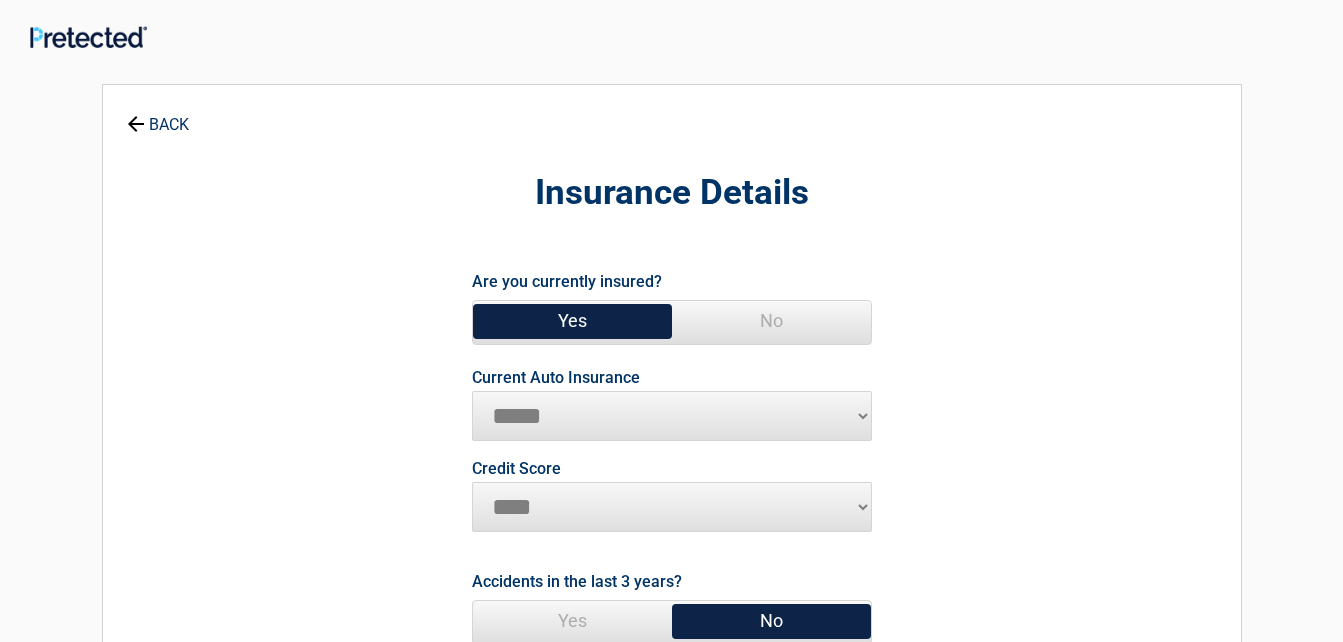 click on "**********" at bounding box center [672, 416] 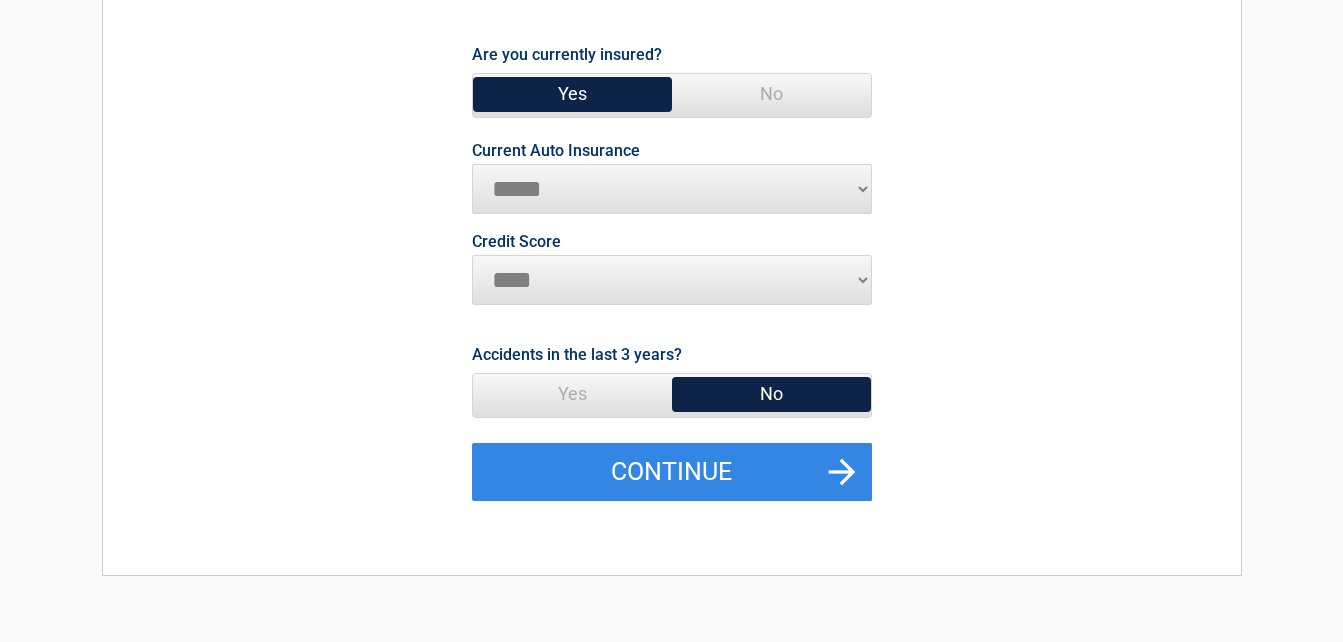 scroll, scrollTop: 413, scrollLeft: 0, axis: vertical 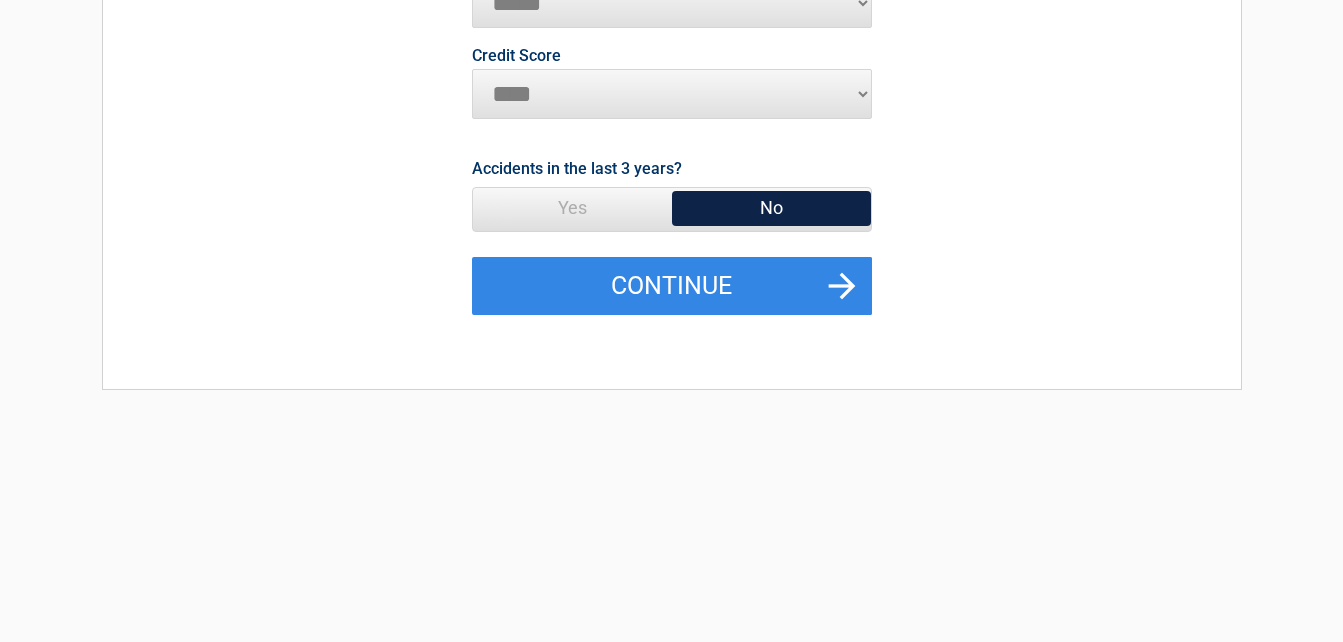 click on "No" at bounding box center [771, 208] 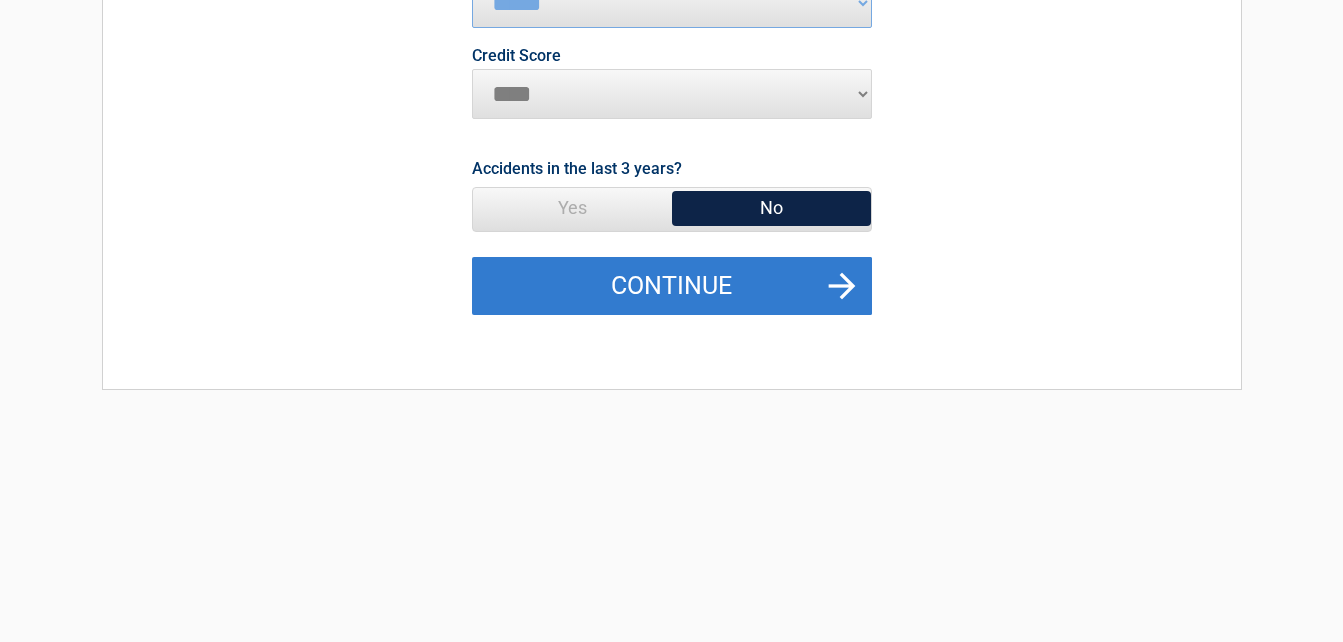click on "Continue" at bounding box center (672, 286) 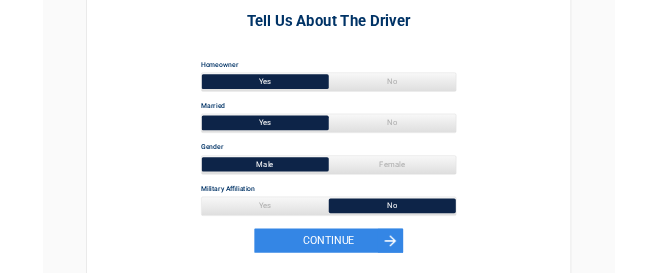 scroll, scrollTop: 0, scrollLeft: 0, axis: both 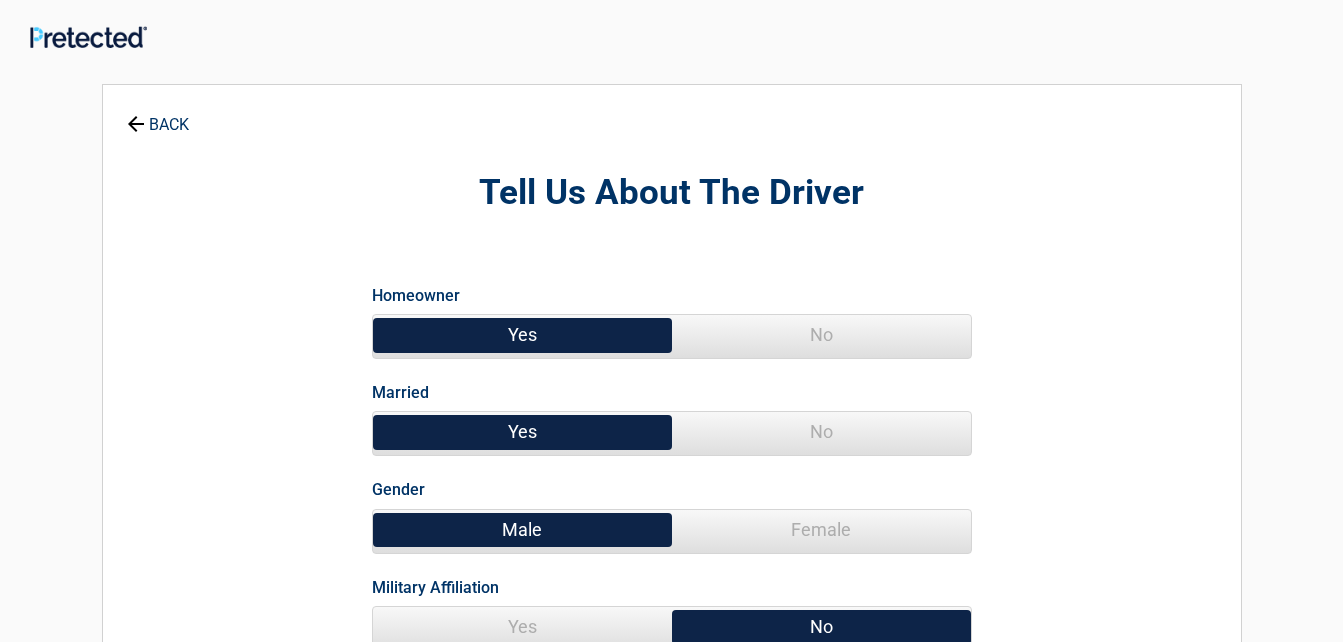 click on "No" at bounding box center [821, 432] 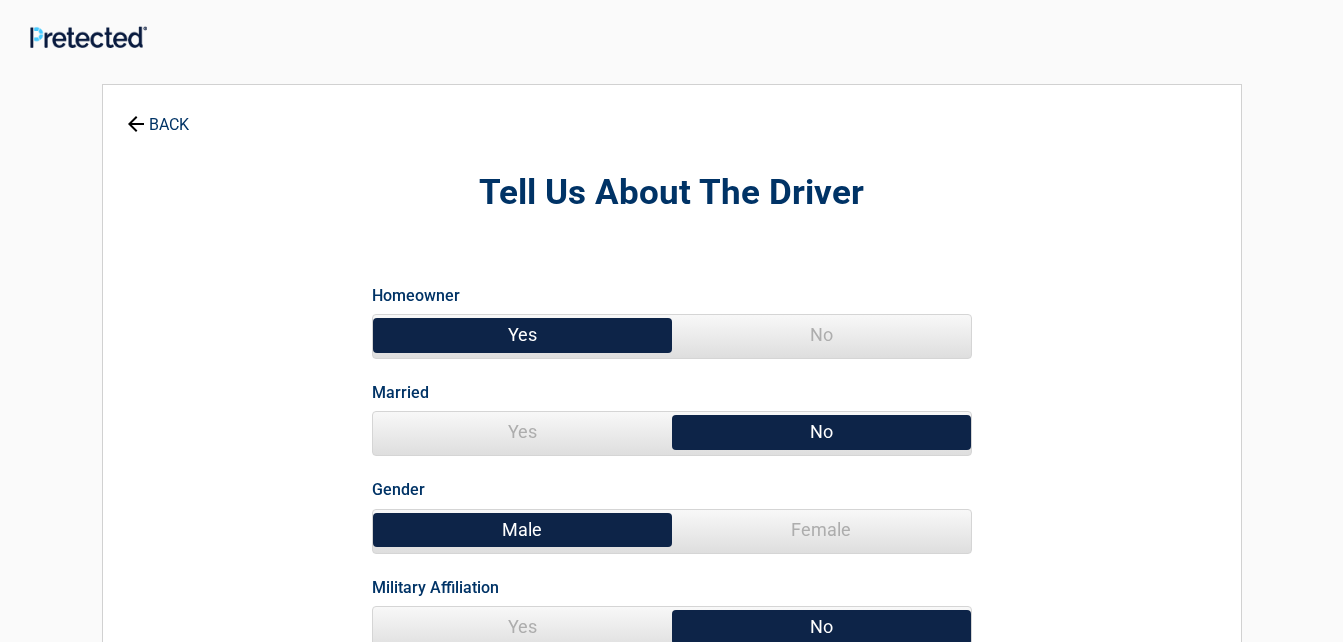 click on "Female" at bounding box center (821, 530) 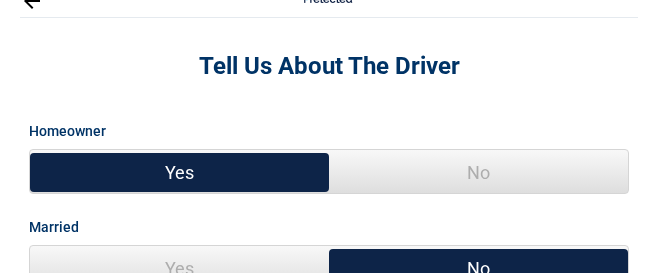 scroll, scrollTop: 40, scrollLeft: 0, axis: vertical 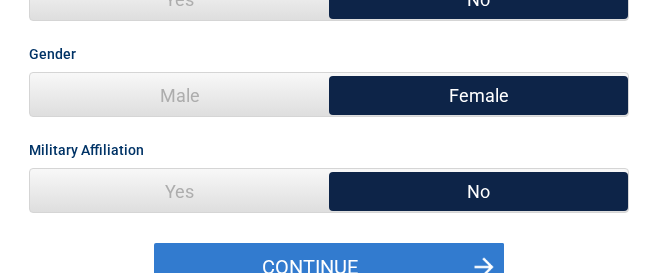 click on "Continue" at bounding box center (329, 267) 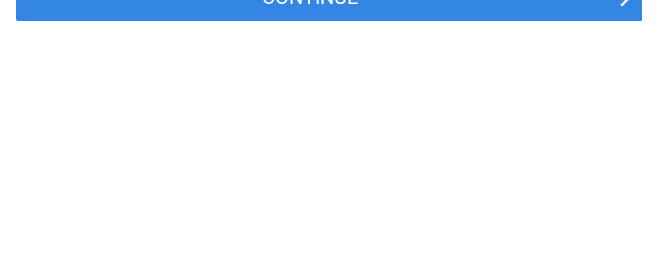 scroll, scrollTop: 0, scrollLeft: 0, axis: both 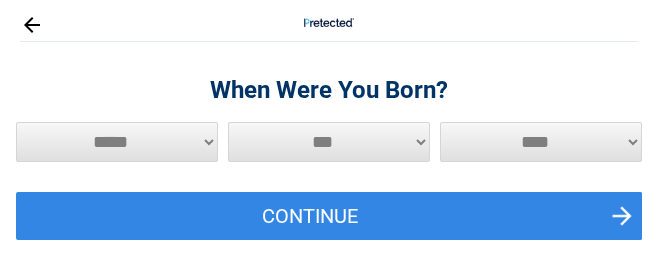 click on "*****
***
***
***
***
***
***
***
***
***
***
***
***" at bounding box center [117, 142] 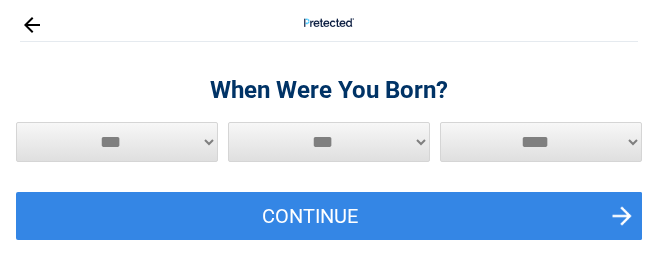 click on "*****
***
***
***
***
***
***
***
***
***
***
***
***" at bounding box center [117, 142] 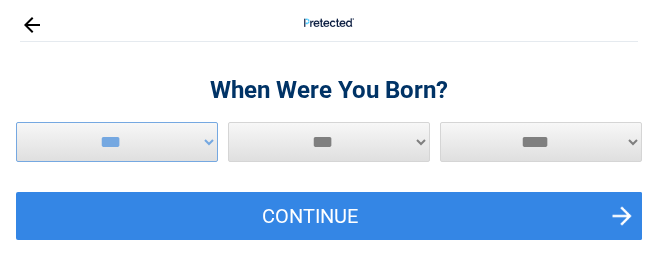click on "*** * * * * * * * * * ** ** ** ** ** ** ** ** ** ** ** ** ** ** ** ** ** ** ** ** **" at bounding box center [329, 142] 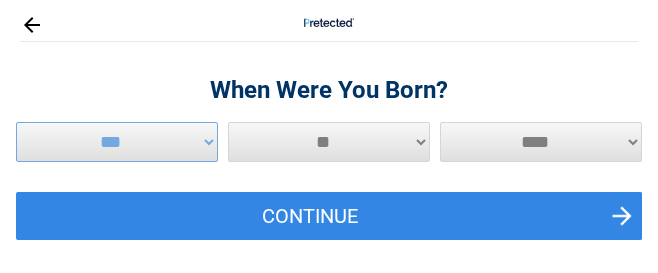 click on "*** * * * * * * * * * ** ** ** ** ** ** ** ** ** ** ** ** ** ** ** ** ** ** ** ** **" at bounding box center [329, 142] 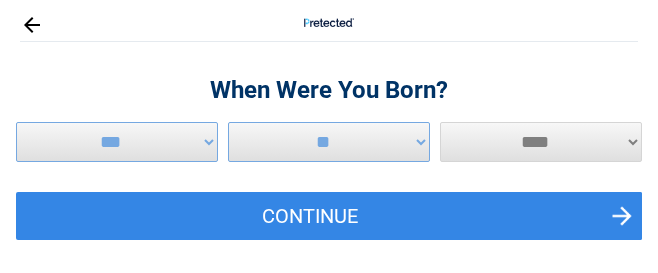 select on "****" 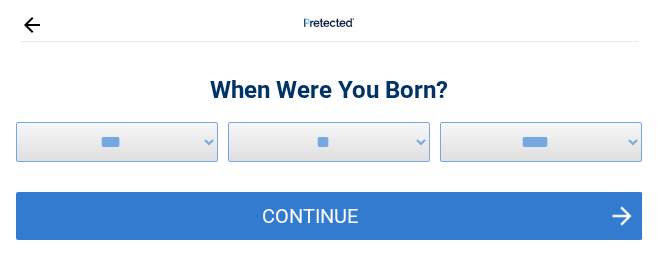 click on "Continue" at bounding box center (329, 216) 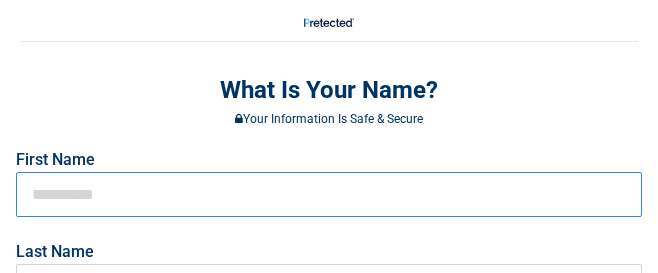 click at bounding box center [329, 194] 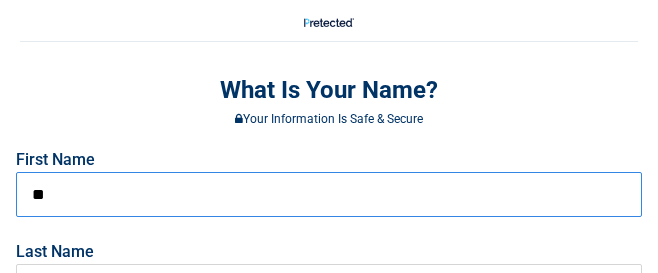 type on "*" 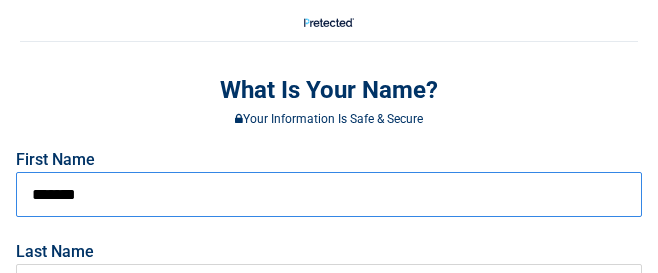 type on "*******" 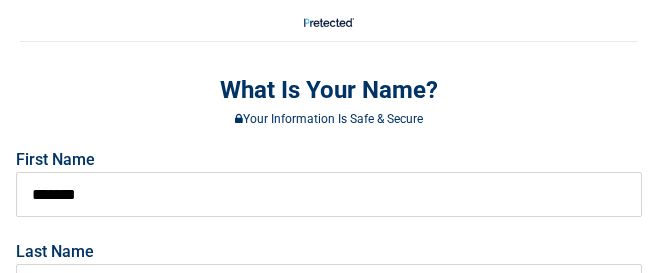 click on "Last Name" at bounding box center [329, 273] 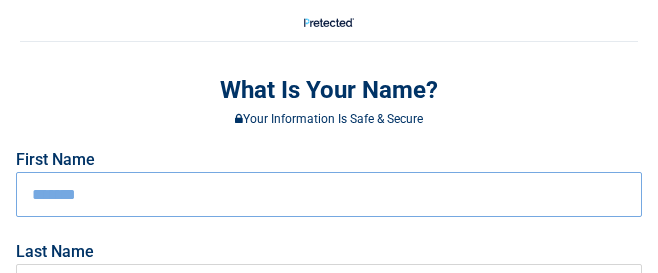 click on "Last Name" at bounding box center (329, 273) 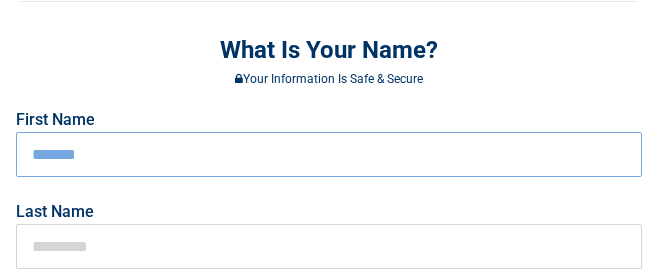 scroll, scrollTop: 93, scrollLeft: 0, axis: vertical 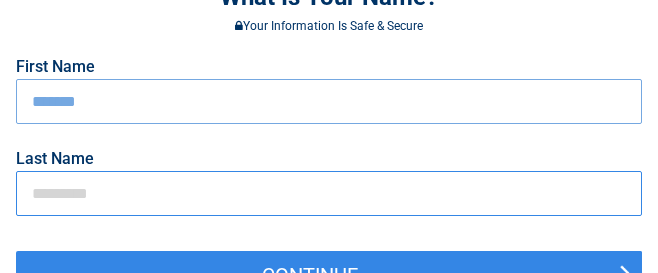 click at bounding box center (329, 193) 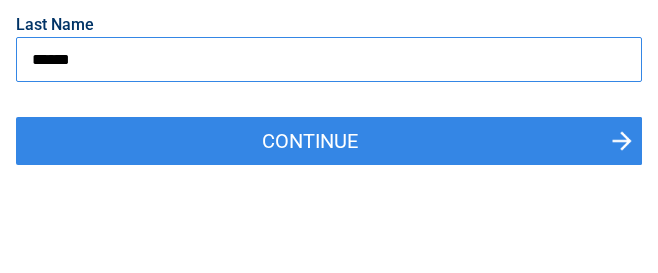 scroll, scrollTop: 320, scrollLeft: 0, axis: vertical 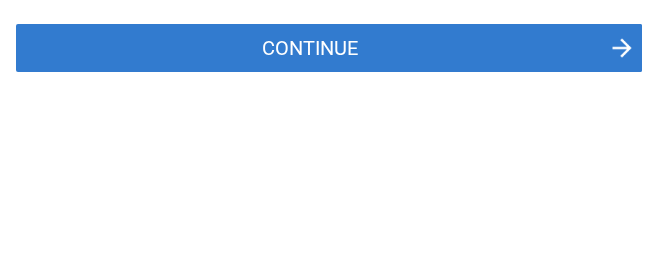 type on "******" 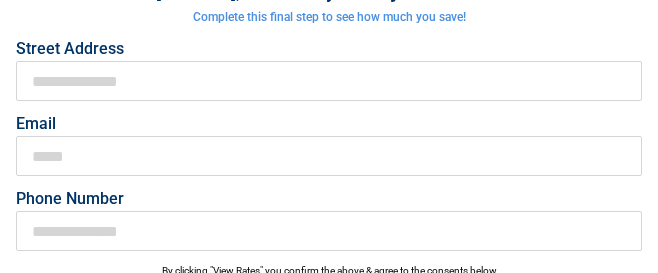 scroll, scrollTop: 0, scrollLeft: 0, axis: both 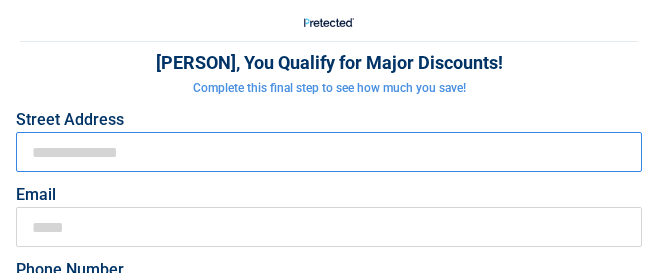 click on "First Name" at bounding box center [329, 152] 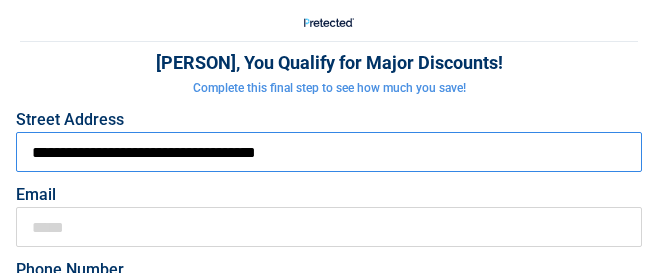 type on "**********" 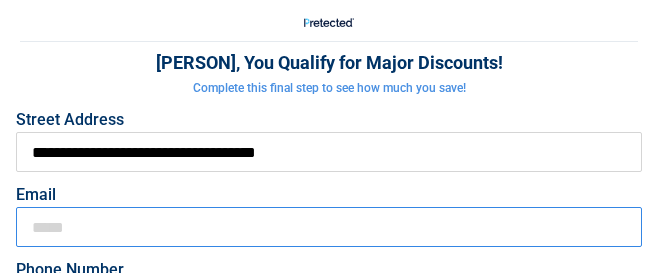 click on "Email" at bounding box center (329, 227) 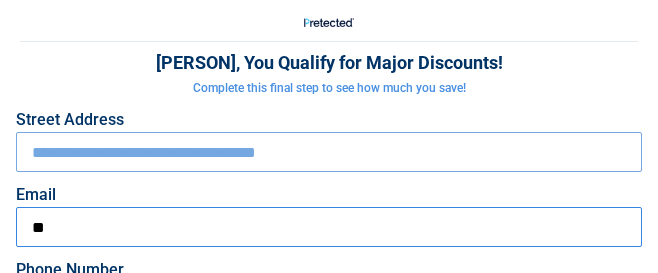 type on "*" 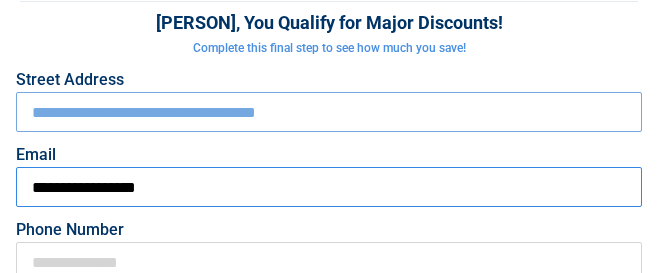 scroll, scrollTop: 106, scrollLeft: 0, axis: vertical 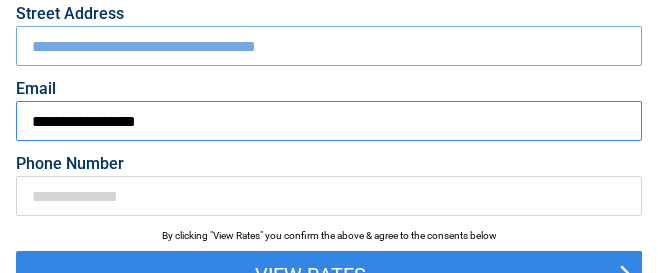 type on "**********" 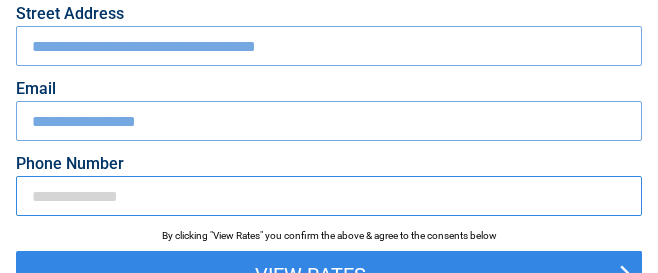 click on "Phone Number" at bounding box center [329, 196] 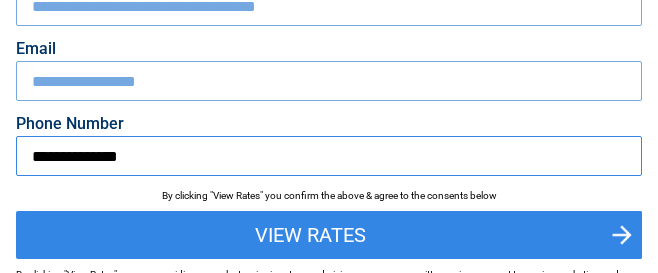 scroll, scrollTop: 239, scrollLeft: 0, axis: vertical 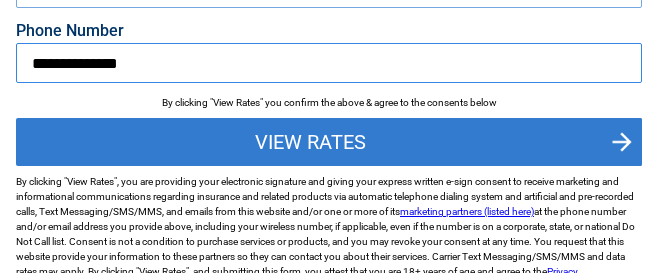 type on "**********" 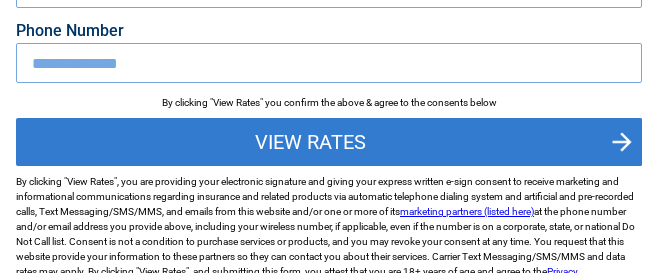 click on "View Rates" at bounding box center [329, 142] 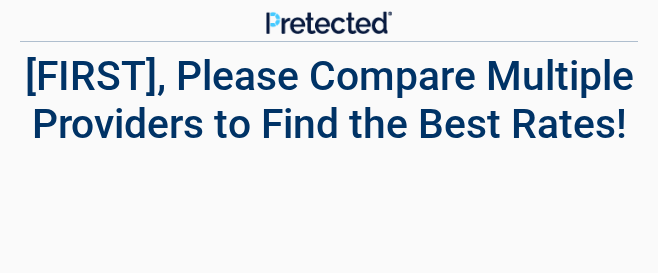 scroll, scrollTop: 0, scrollLeft: 0, axis: both 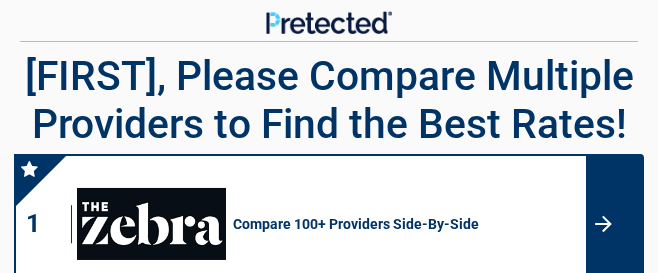 click at bounding box center [615, 224] 